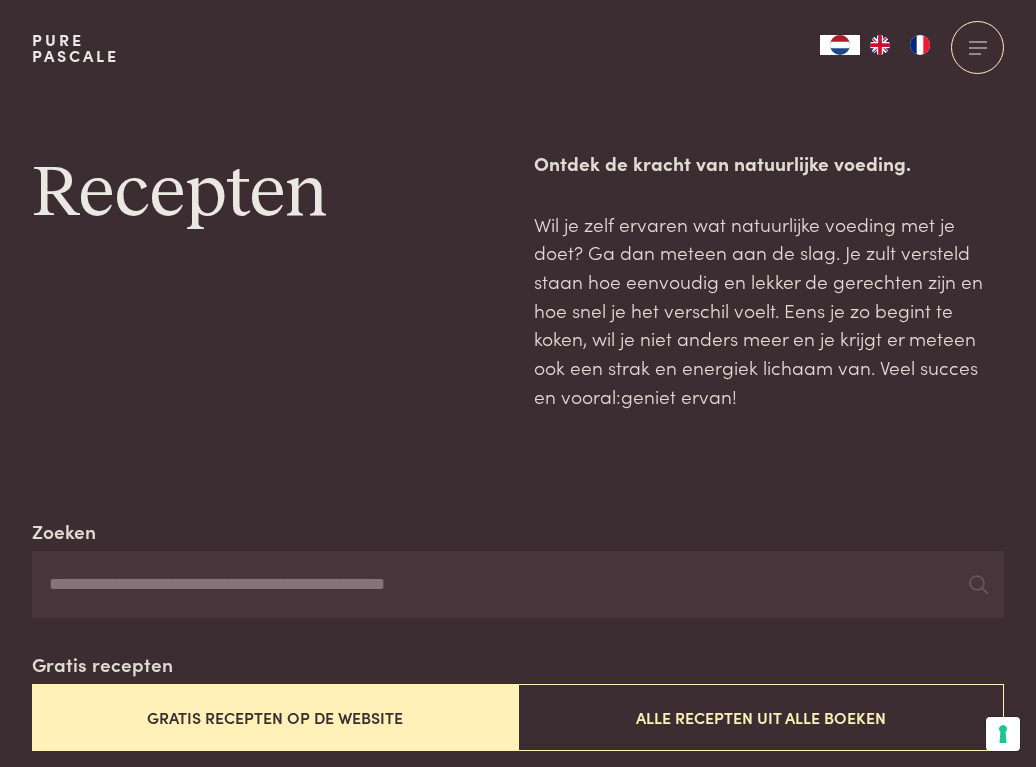 scroll, scrollTop: 0, scrollLeft: 0, axis: both 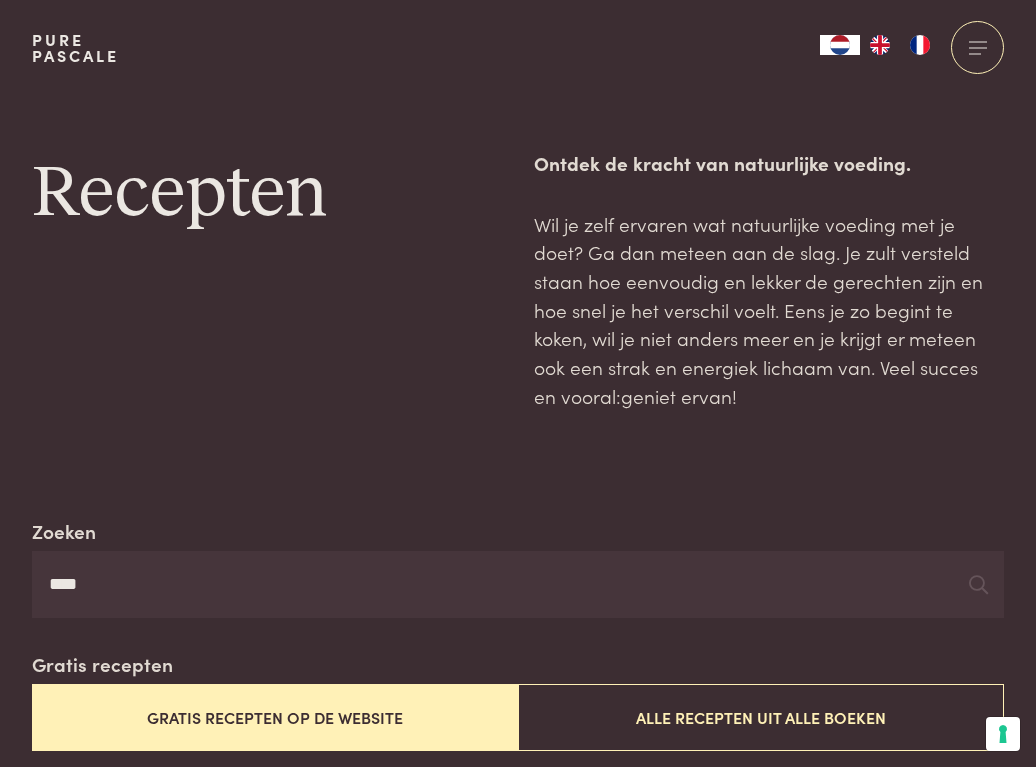 type on "****" 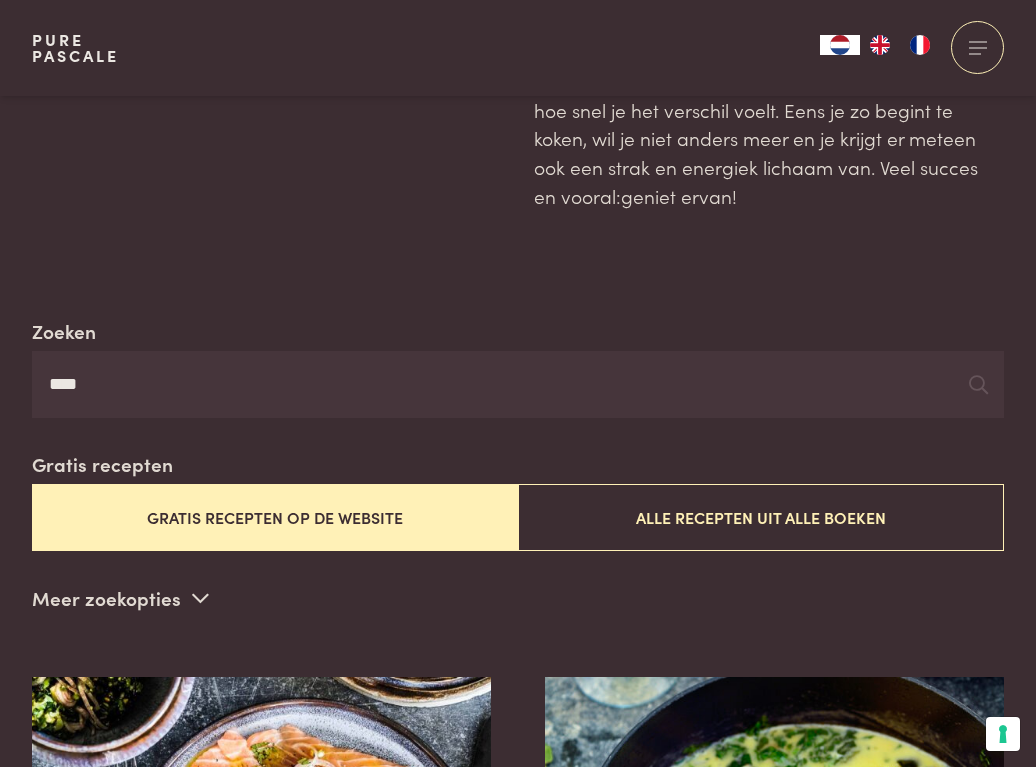 click on "Gratis recepten op de website" at bounding box center (275, 517) 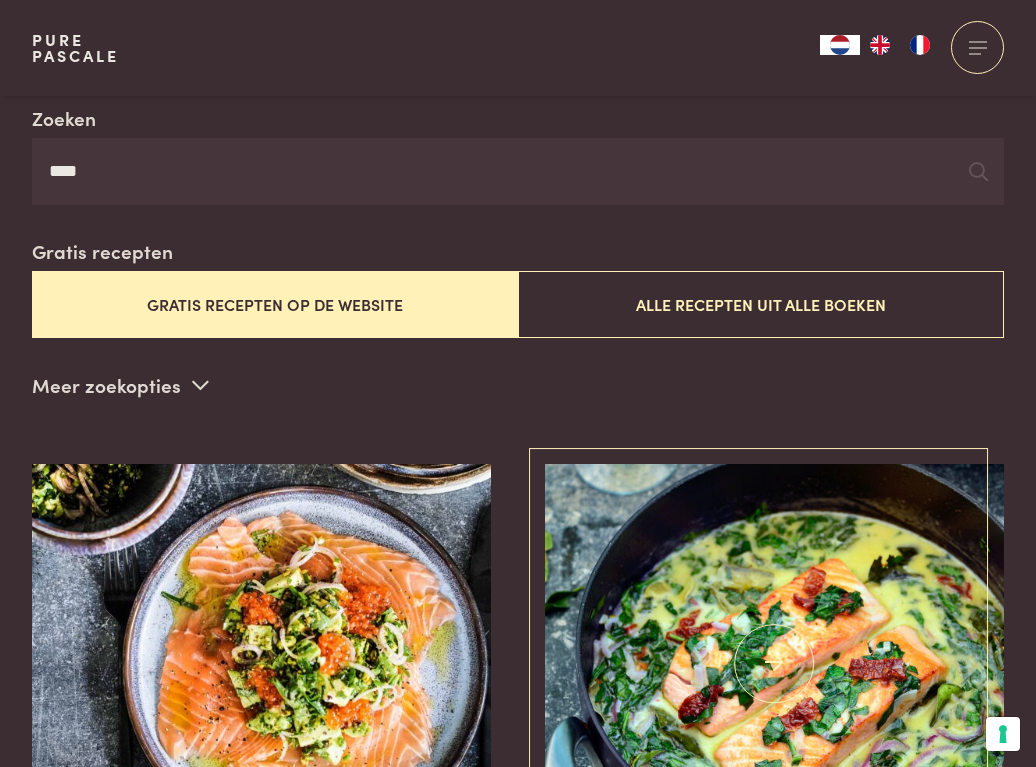 scroll, scrollTop: 317, scrollLeft: 0, axis: vertical 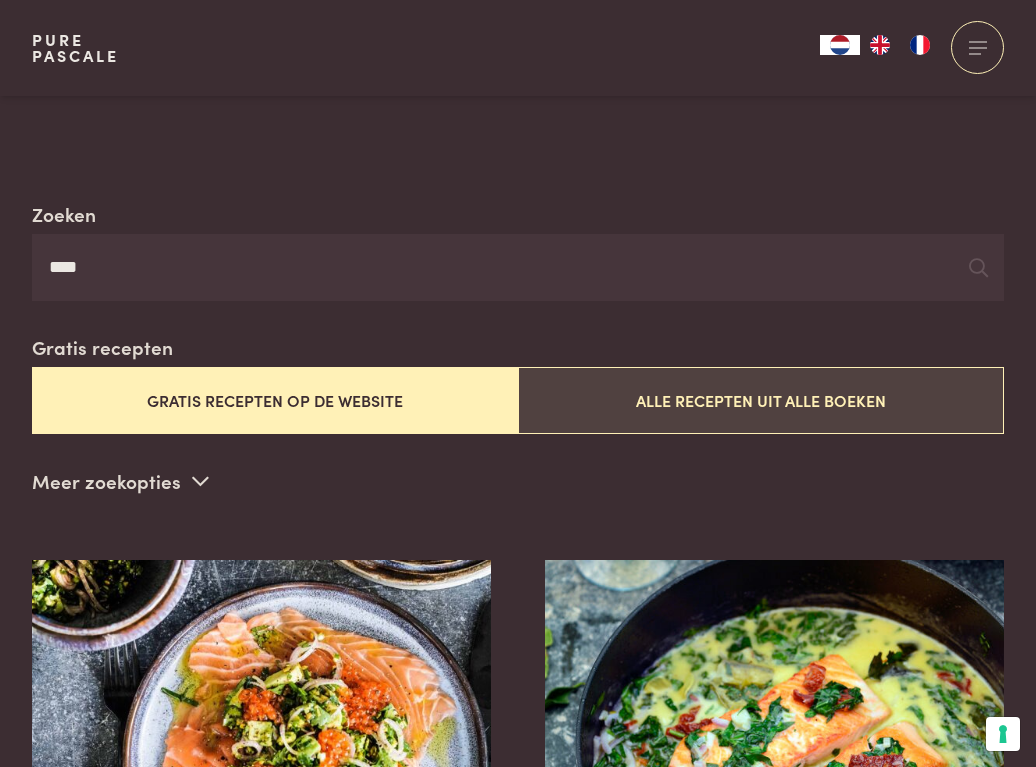 click on "Alle recepten uit alle boeken" at bounding box center [761, 400] 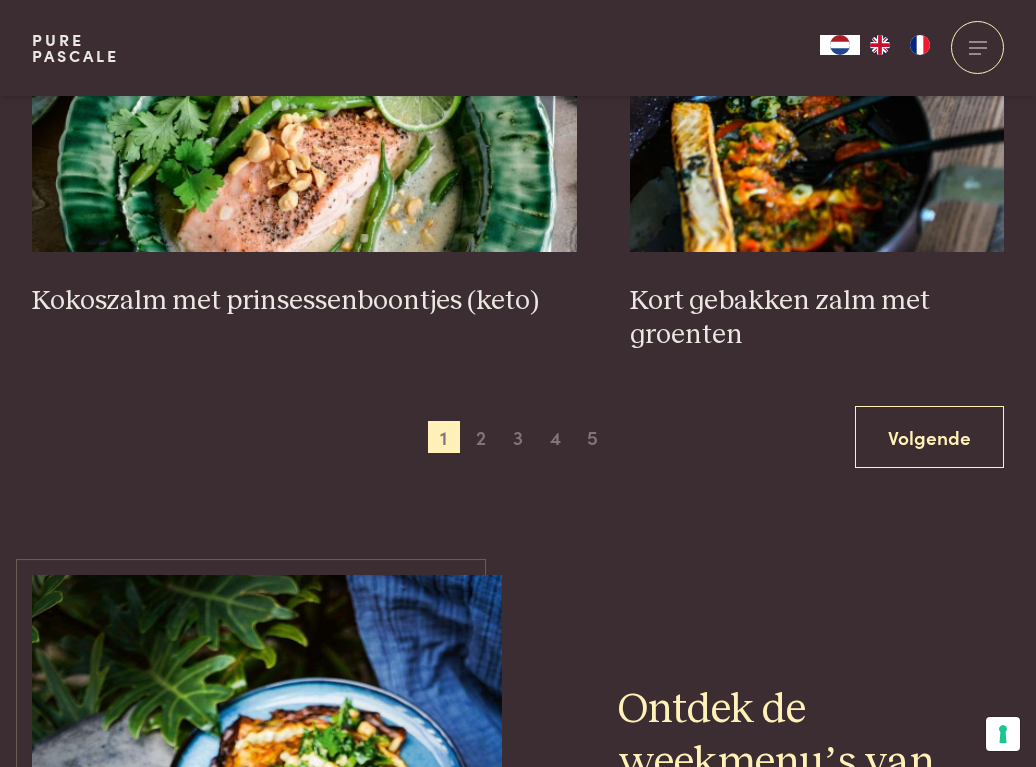 scroll, scrollTop: 3817, scrollLeft: 0, axis: vertical 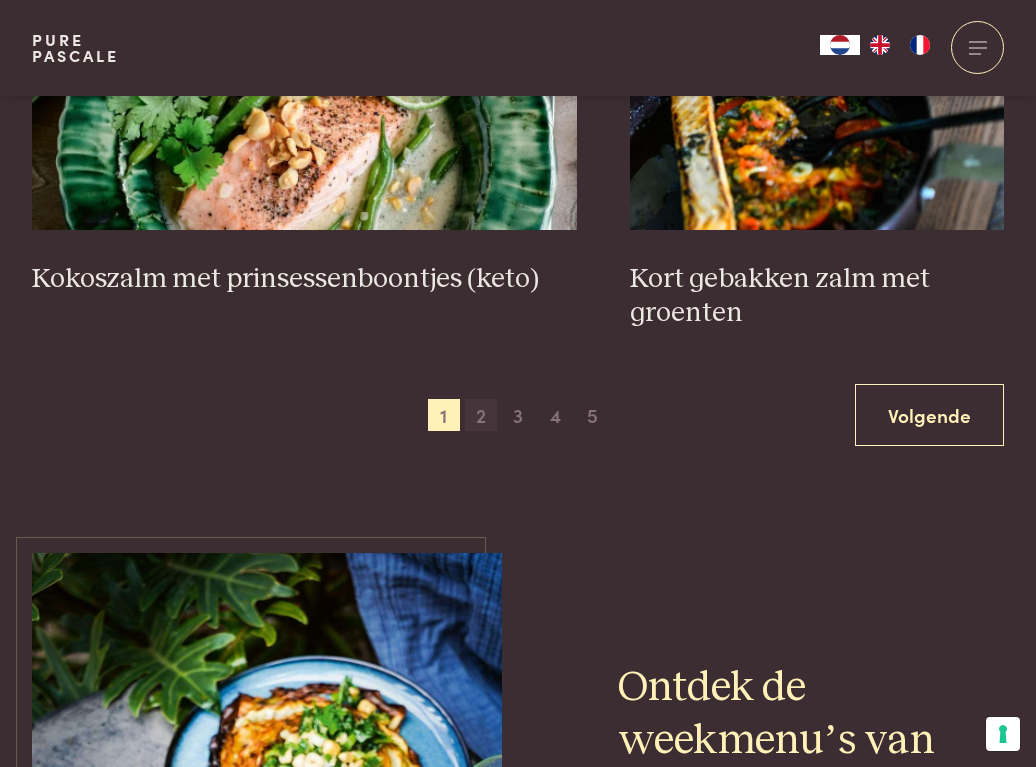 click on "2" at bounding box center [481, 415] 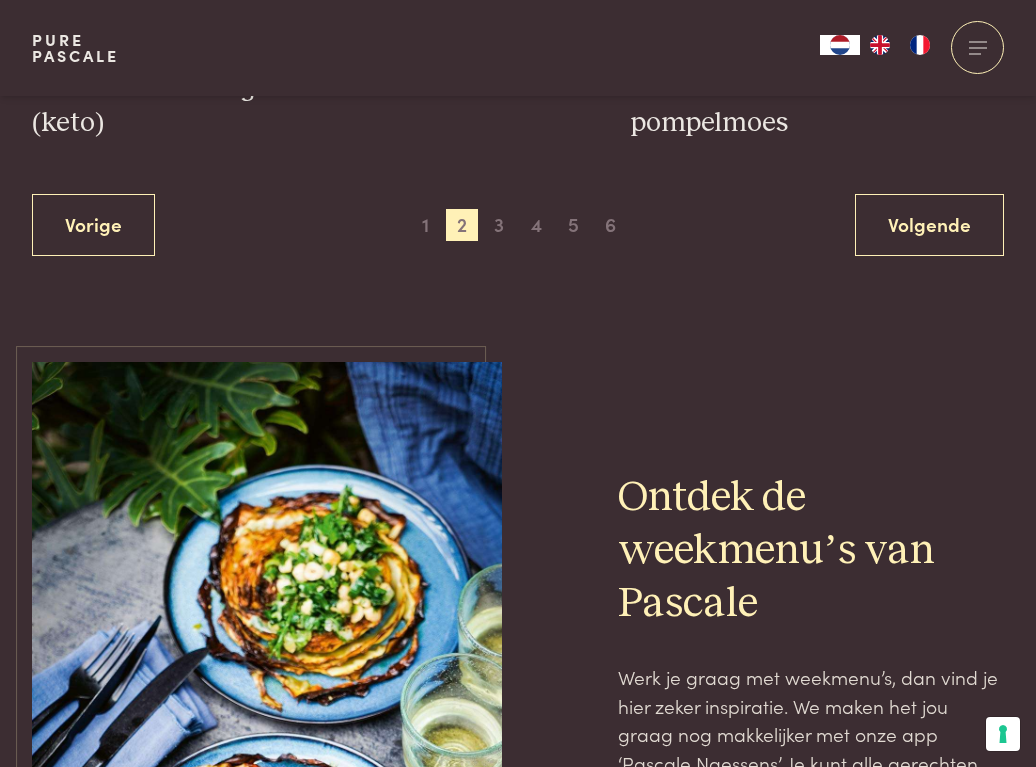 scroll, scrollTop: 4117, scrollLeft: 0, axis: vertical 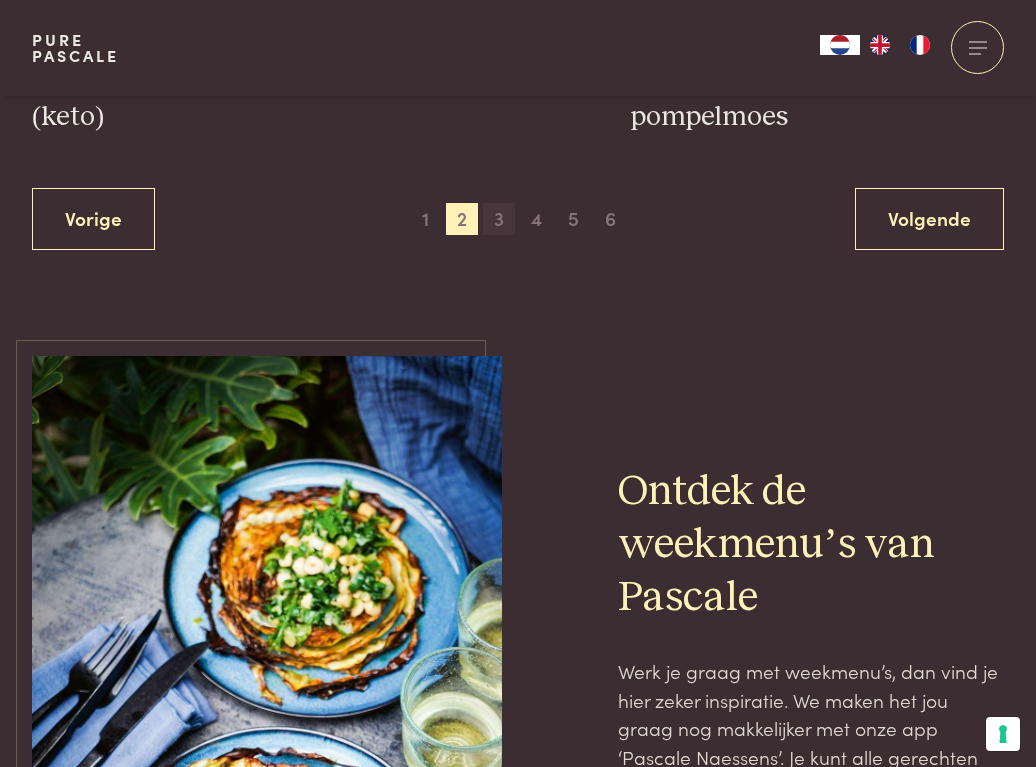 click on "3" at bounding box center [499, 219] 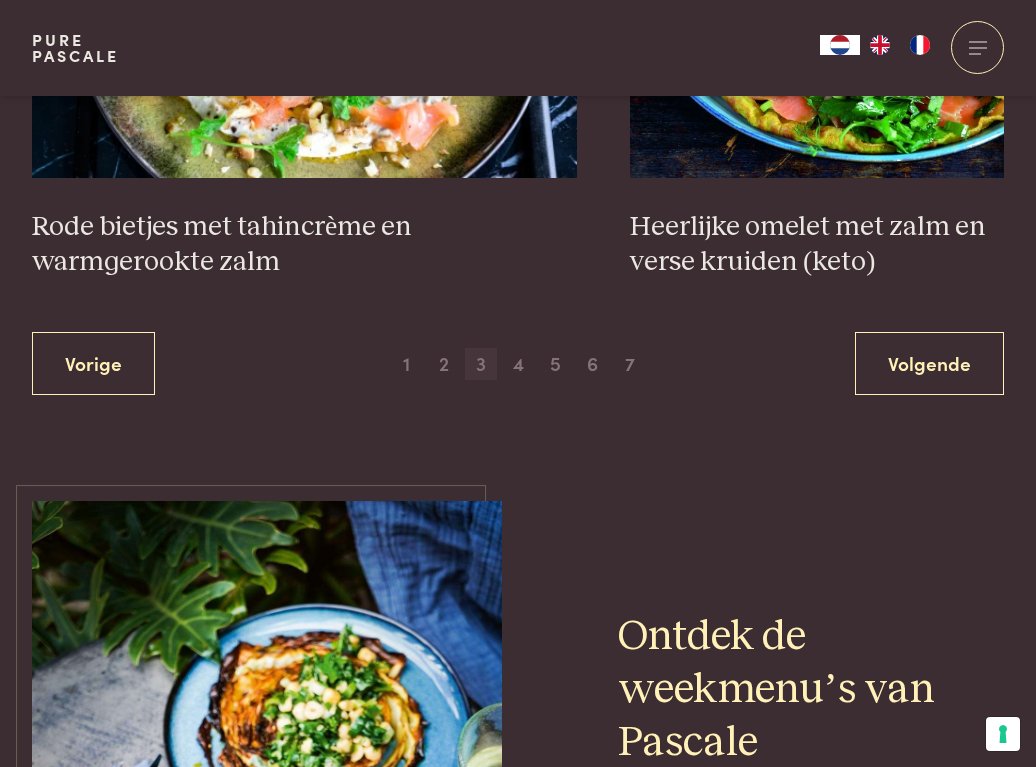 scroll, scrollTop: 3917, scrollLeft: 0, axis: vertical 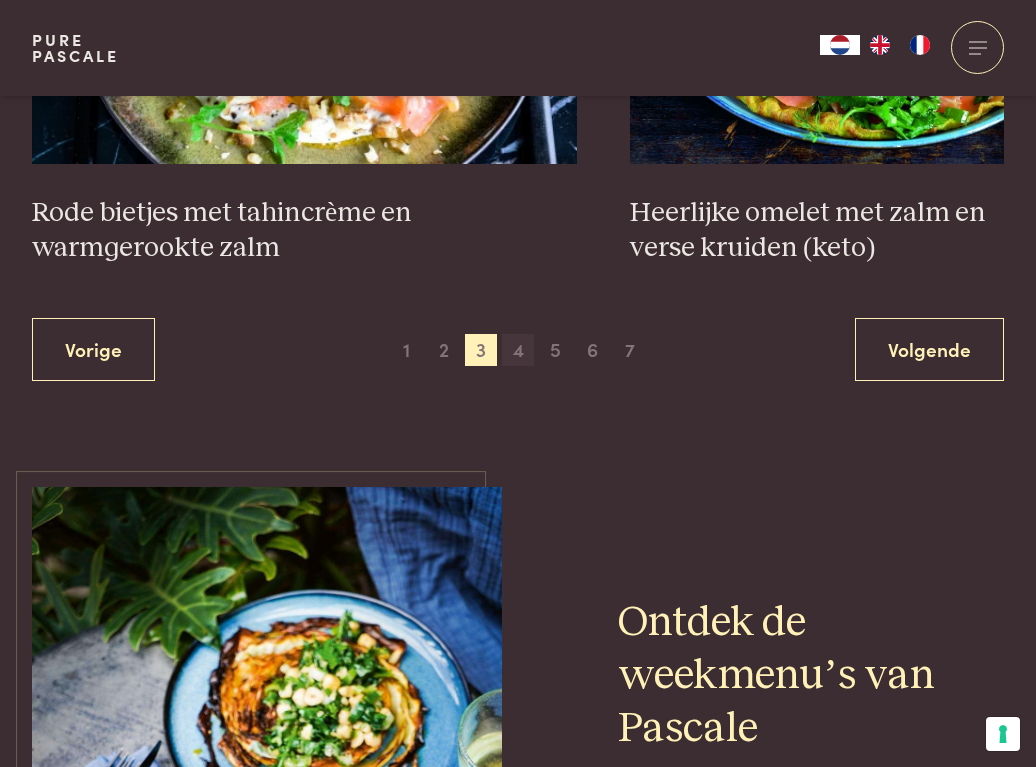 click on "4" at bounding box center [518, 350] 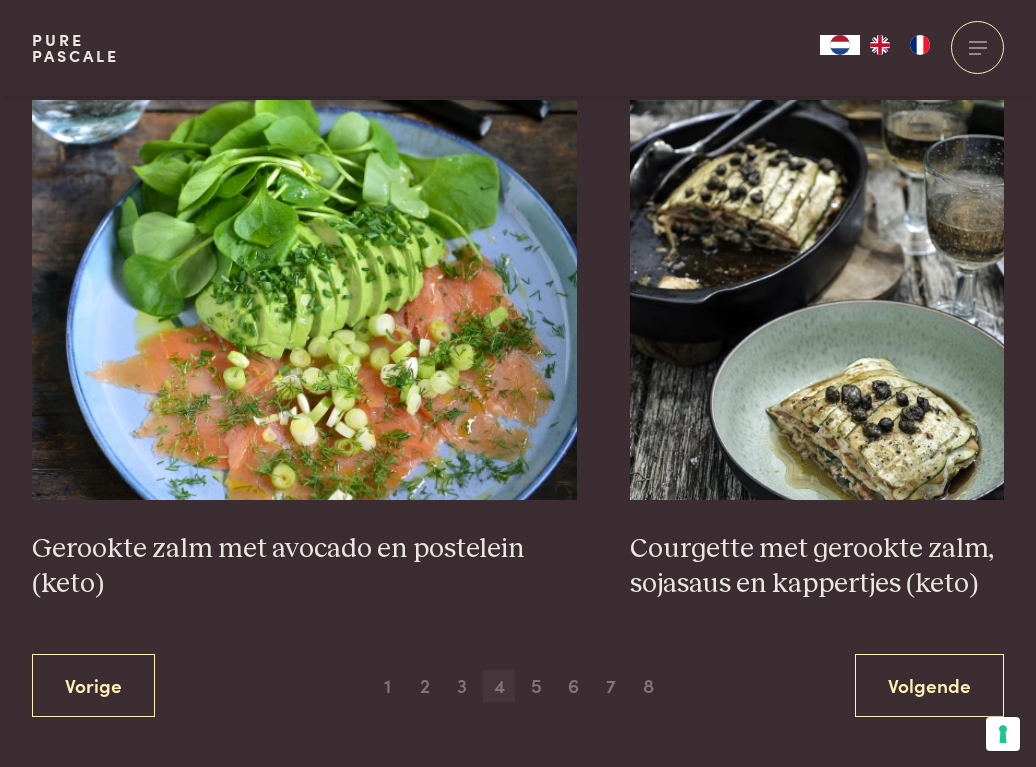 scroll, scrollTop: 3617, scrollLeft: 0, axis: vertical 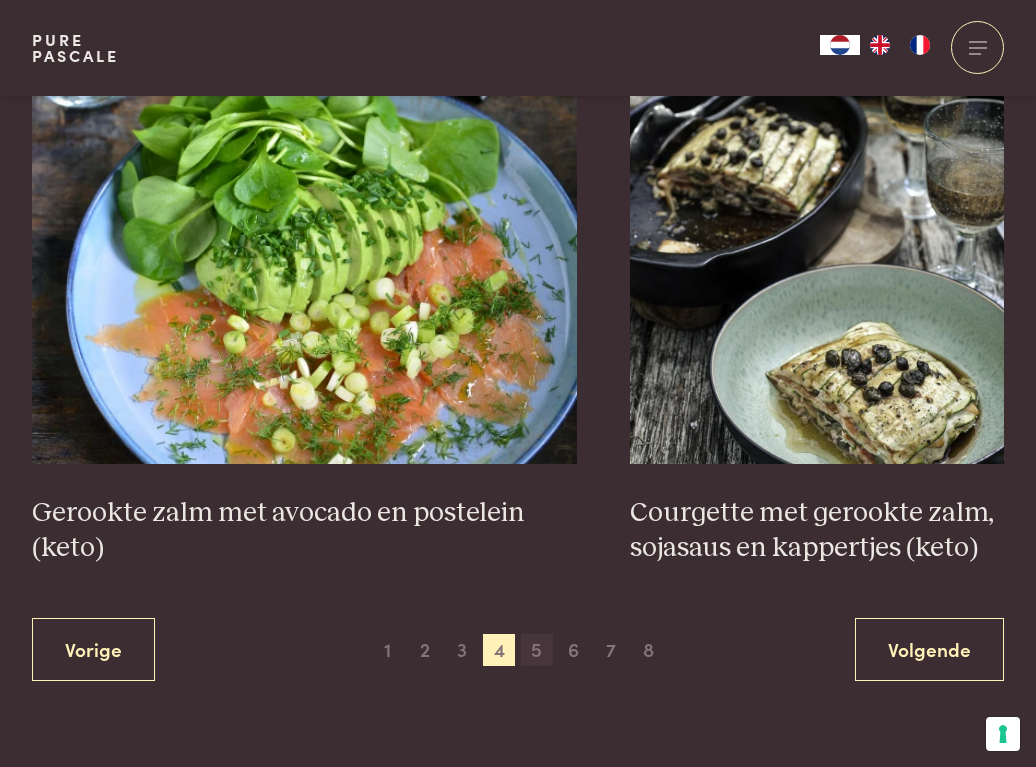 click on "5" at bounding box center [537, 650] 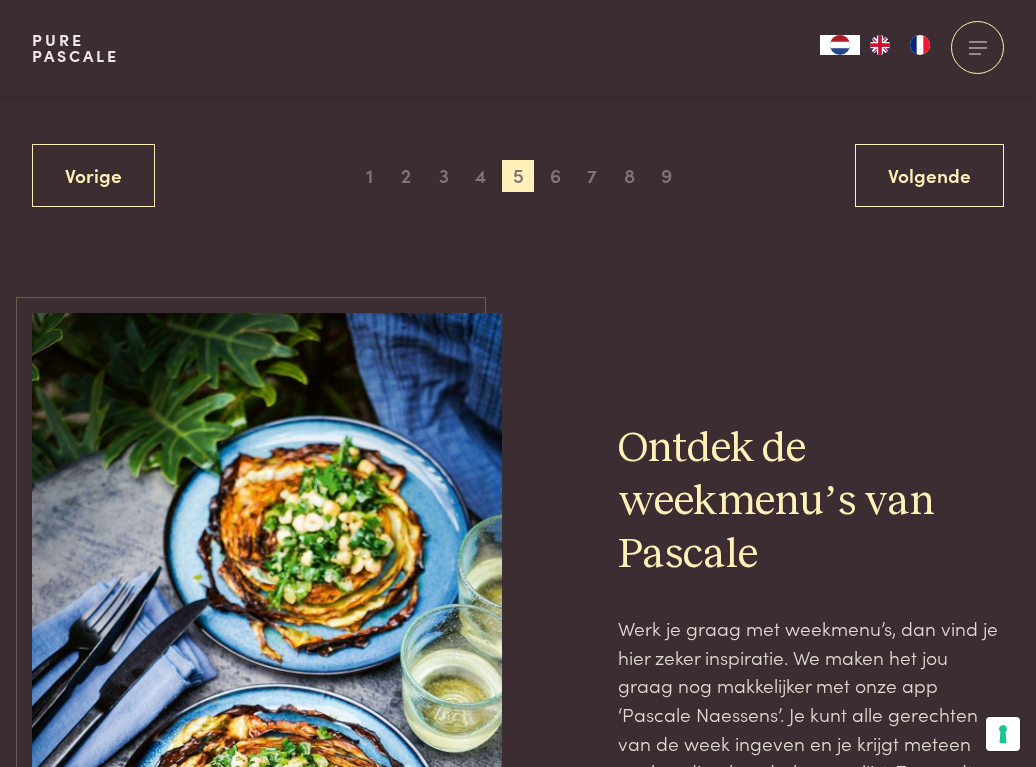 scroll, scrollTop: 4117, scrollLeft: 0, axis: vertical 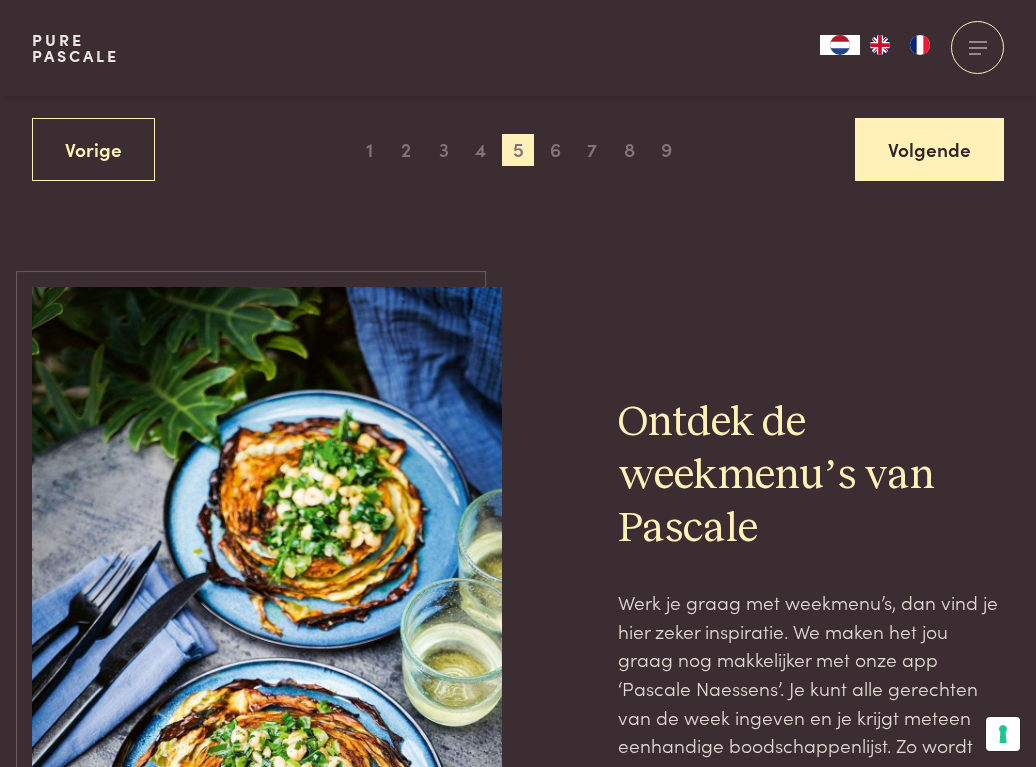 click on "Volgende" at bounding box center [929, 149] 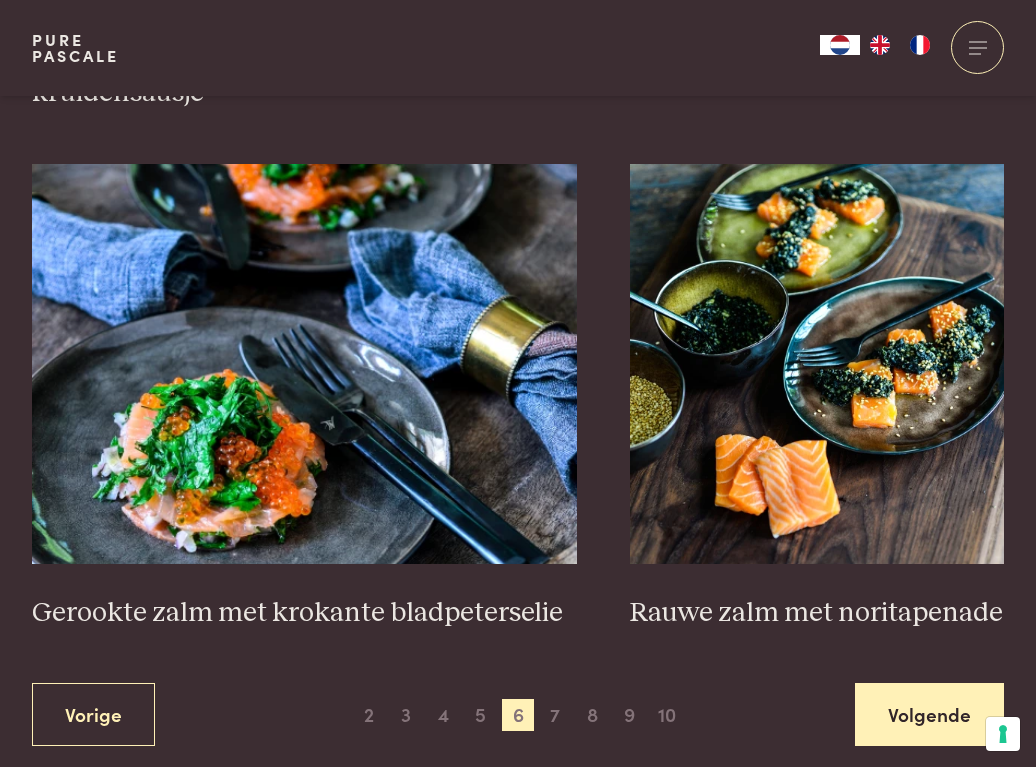 scroll, scrollTop: 3517, scrollLeft: 0, axis: vertical 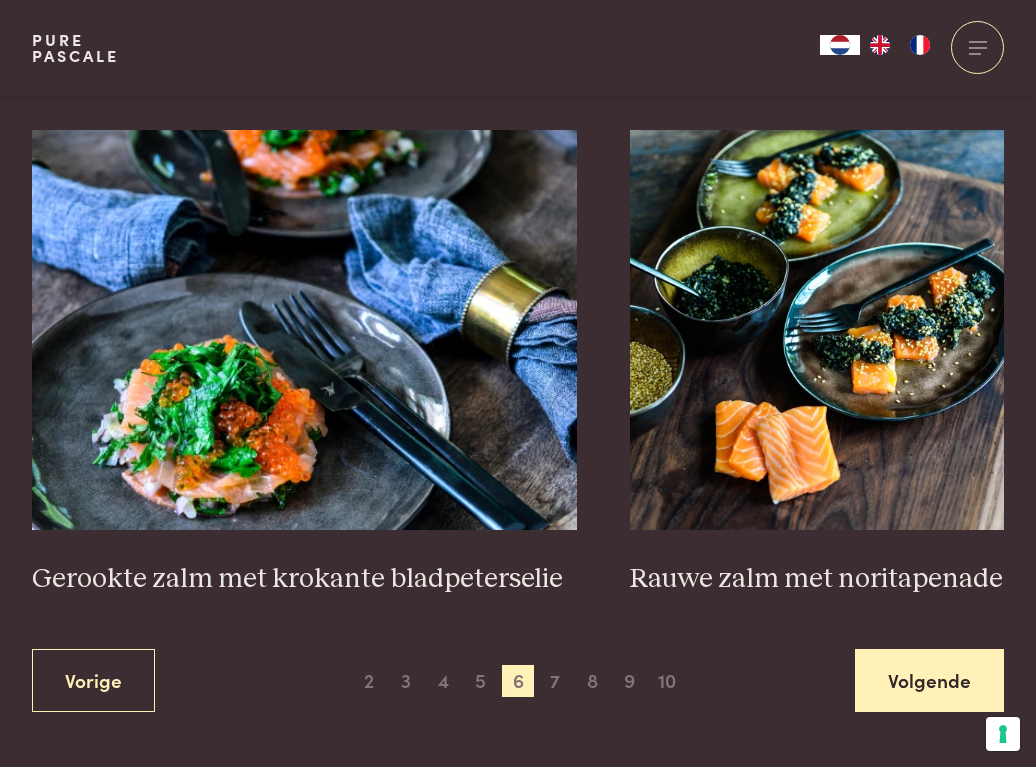 click on "Volgende" at bounding box center (929, 680) 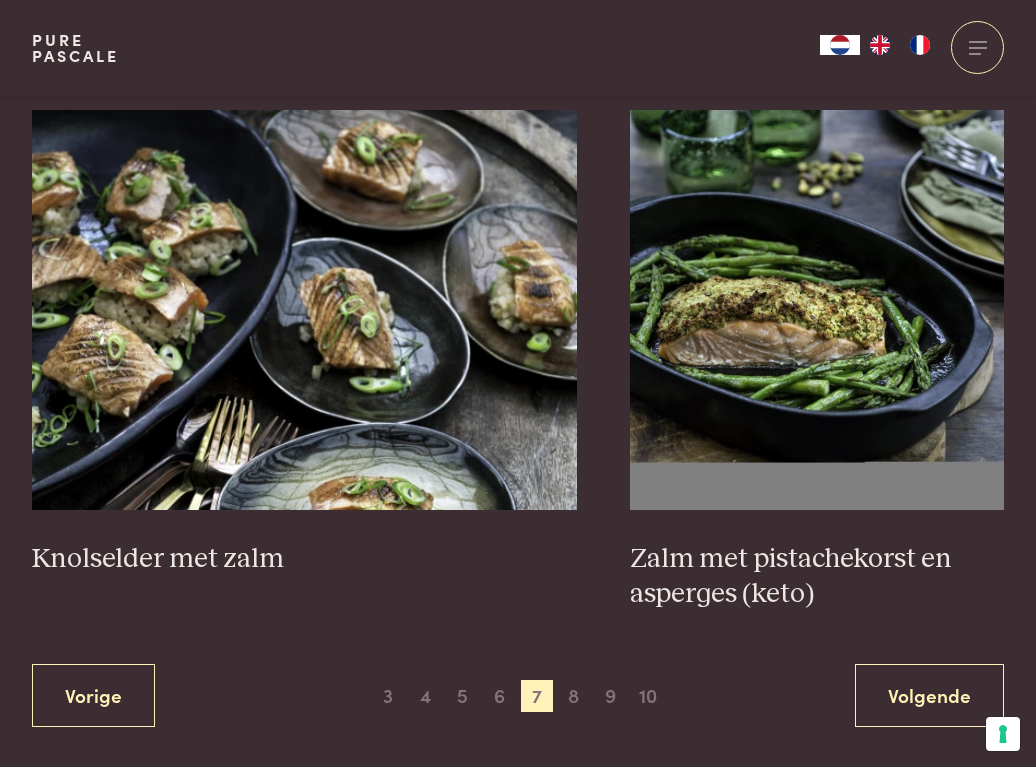 scroll, scrollTop: 3517, scrollLeft: 0, axis: vertical 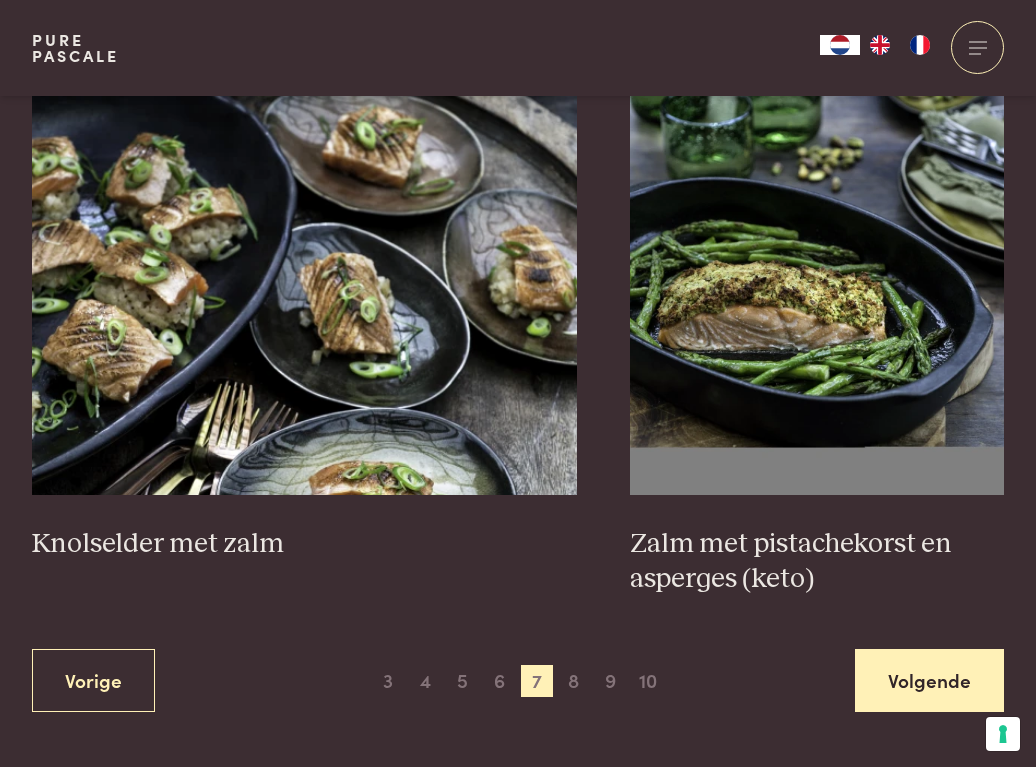 click on "Volgende" at bounding box center (929, 680) 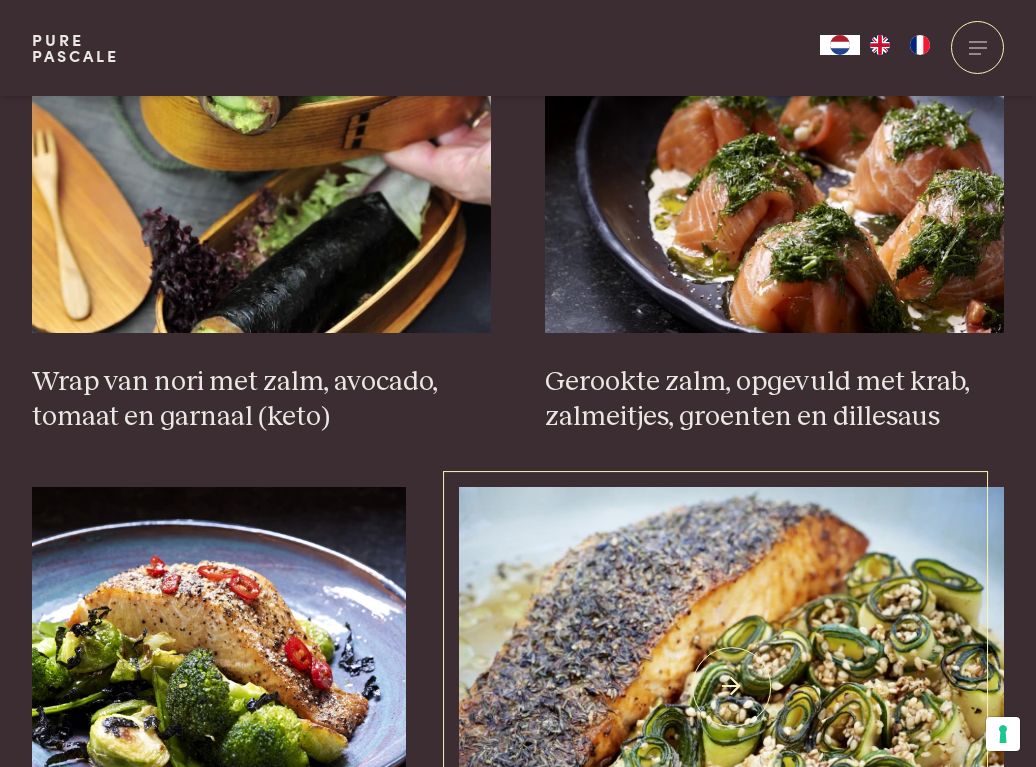 scroll, scrollTop: 2717, scrollLeft: 0, axis: vertical 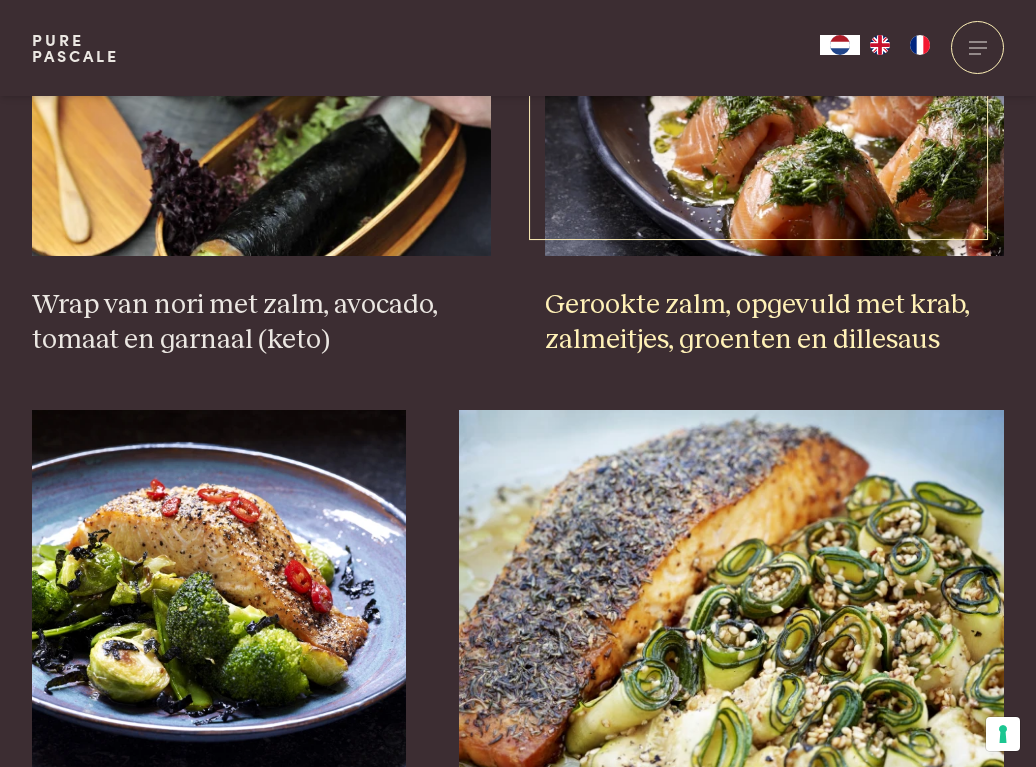 click on "Gerookte zalm, opgevuld met krab, zalmeitjes, groenten en dillesaus" at bounding box center (775, 322) 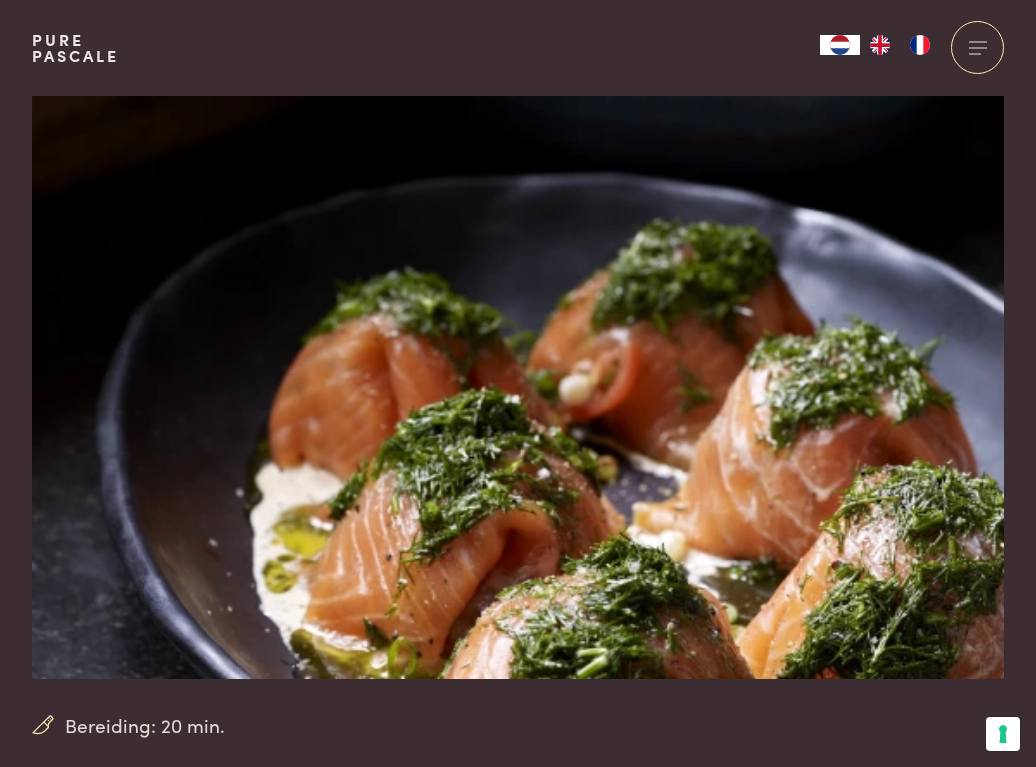 scroll, scrollTop: 64, scrollLeft: 0, axis: vertical 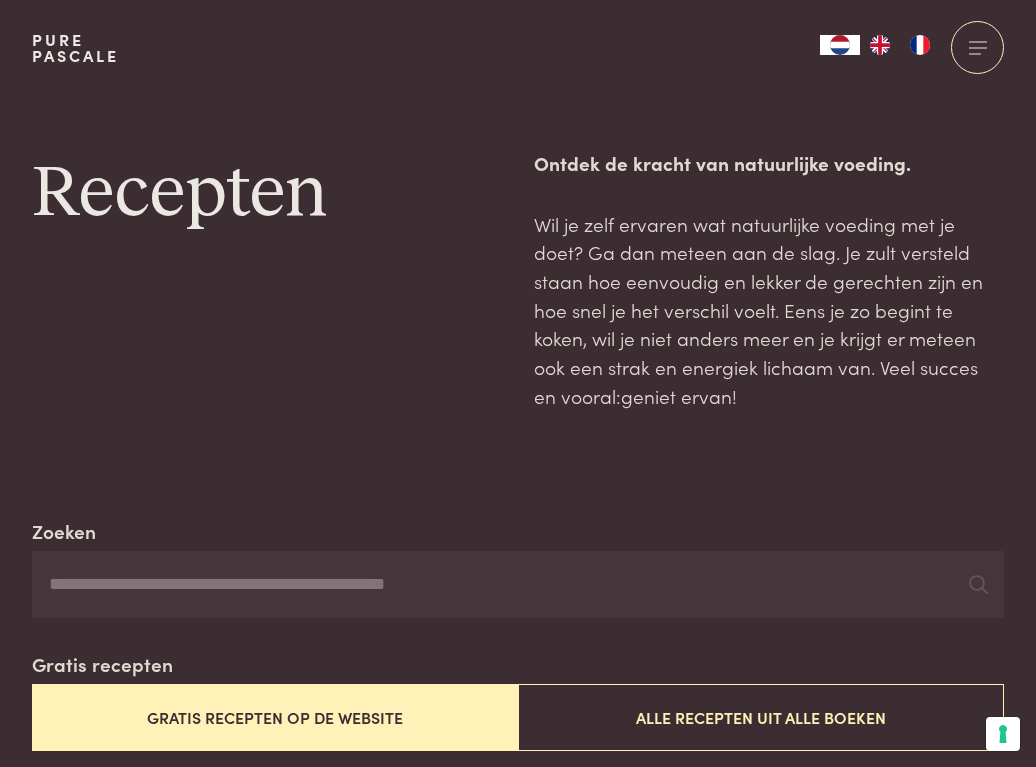 click on "Zoeken" at bounding box center [518, 585] 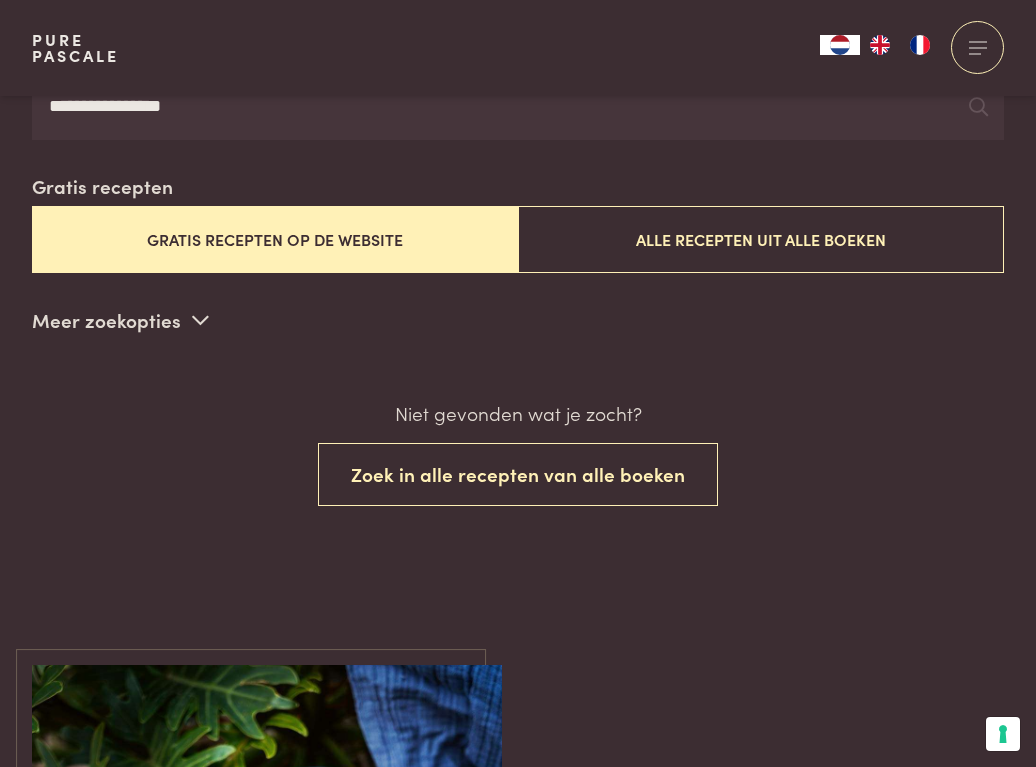scroll, scrollTop: 500, scrollLeft: 0, axis: vertical 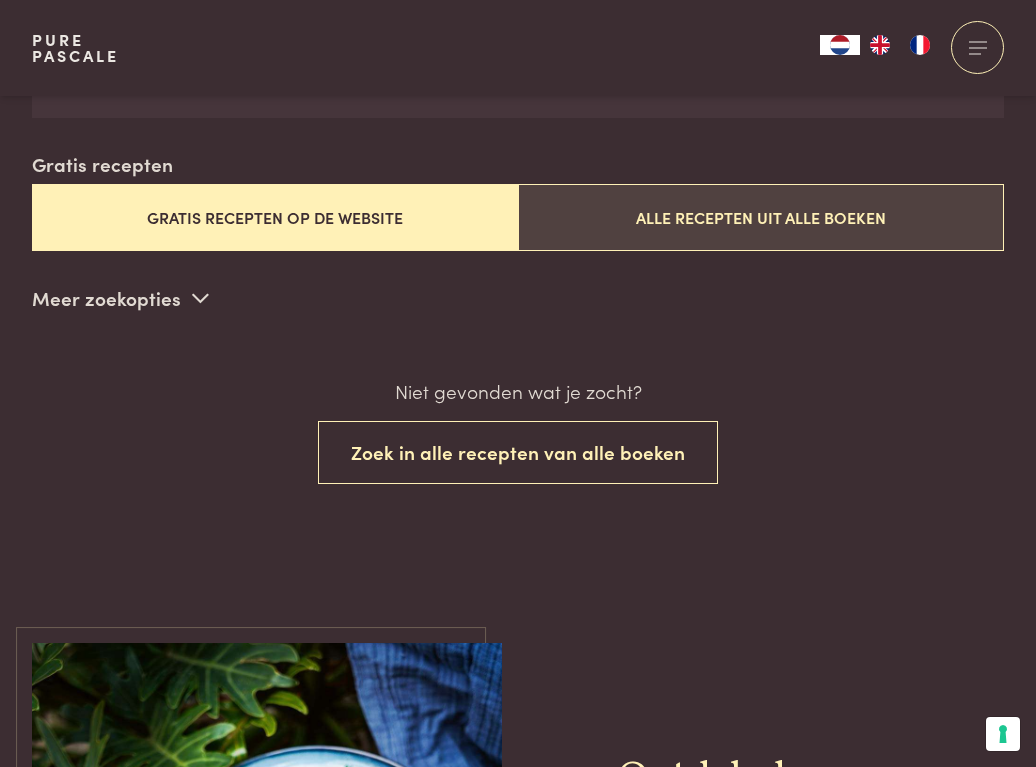click on "Alle recepten uit alle boeken" at bounding box center (761, 217) 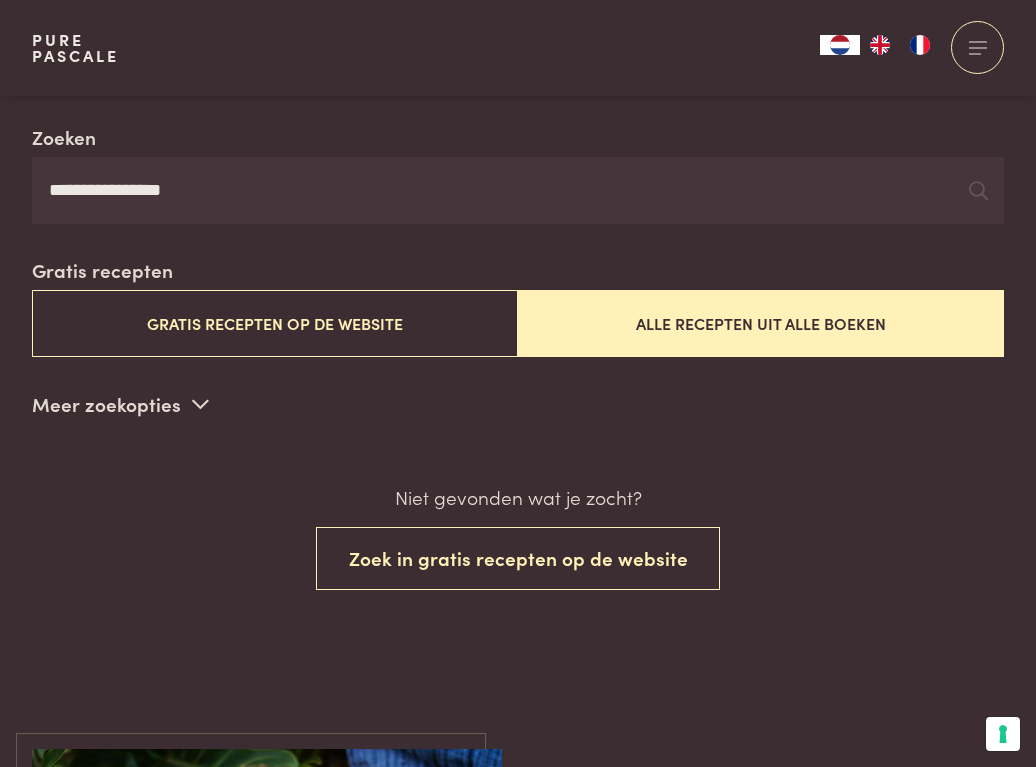 scroll, scrollTop: 393, scrollLeft: 0, axis: vertical 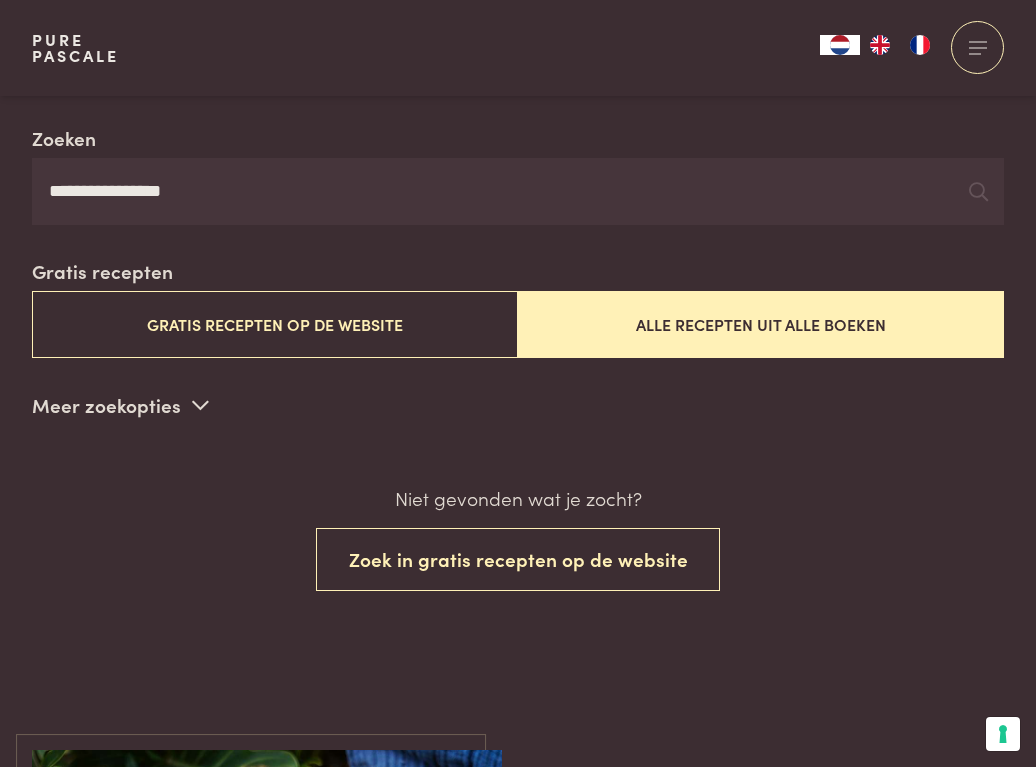 click on "**********" at bounding box center (518, 192) 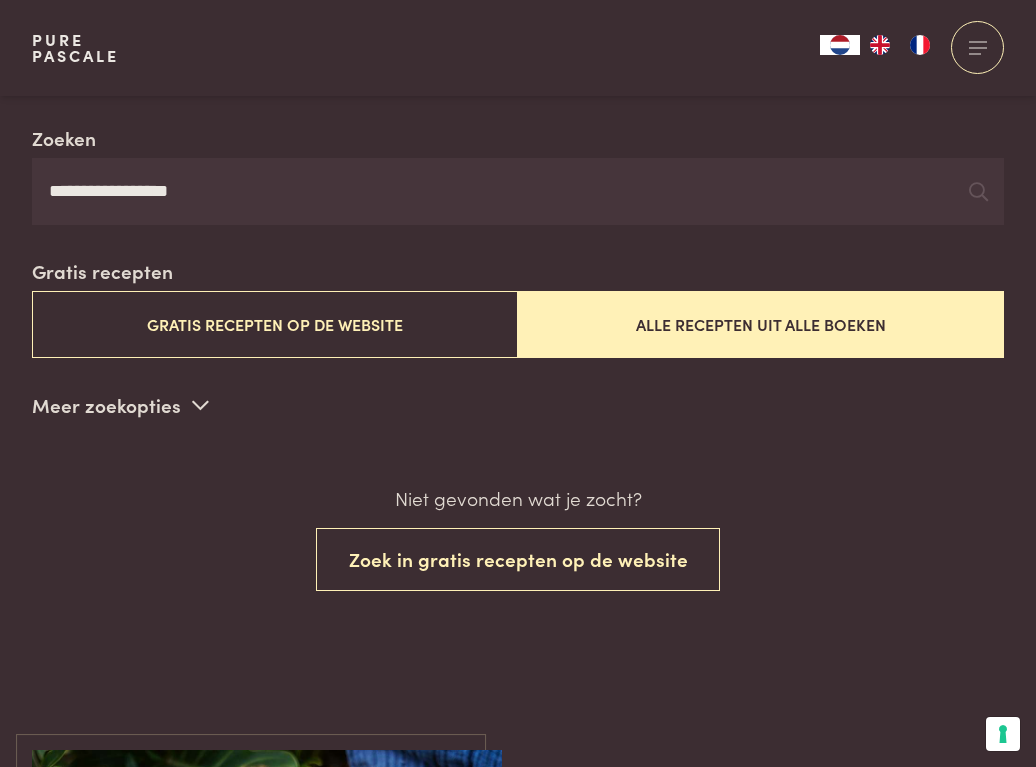click on "Alle recepten uit alle boeken" at bounding box center [761, 324] 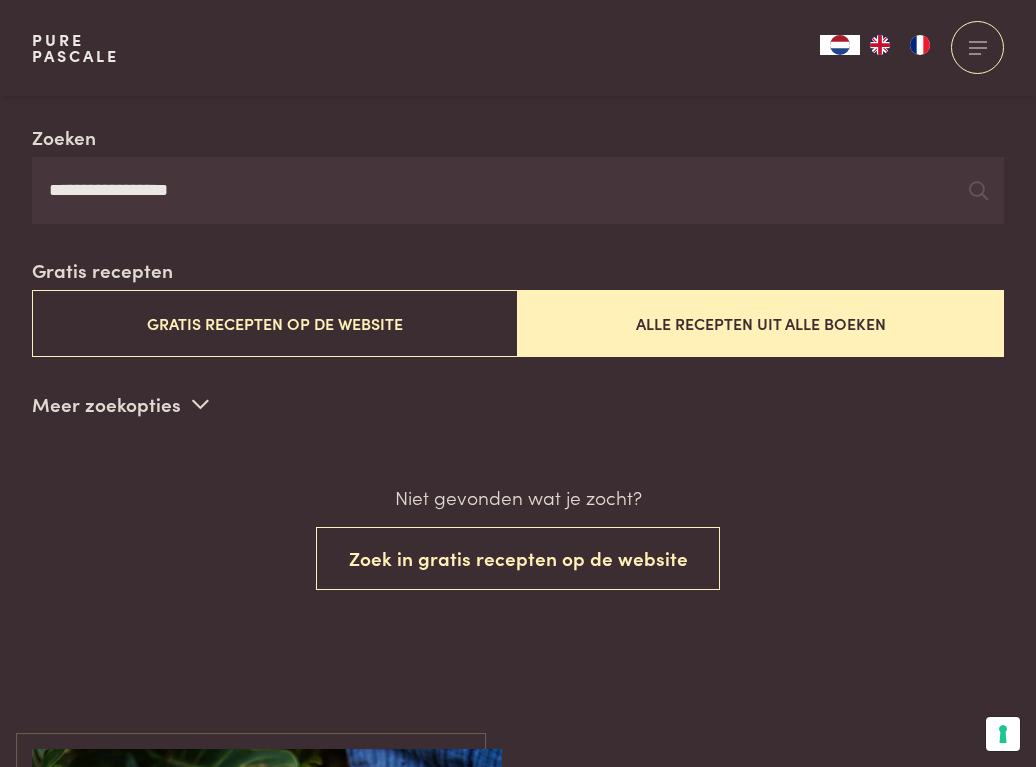 scroll, scrollTop: 393, scrollLeft: 0, axis: vertical 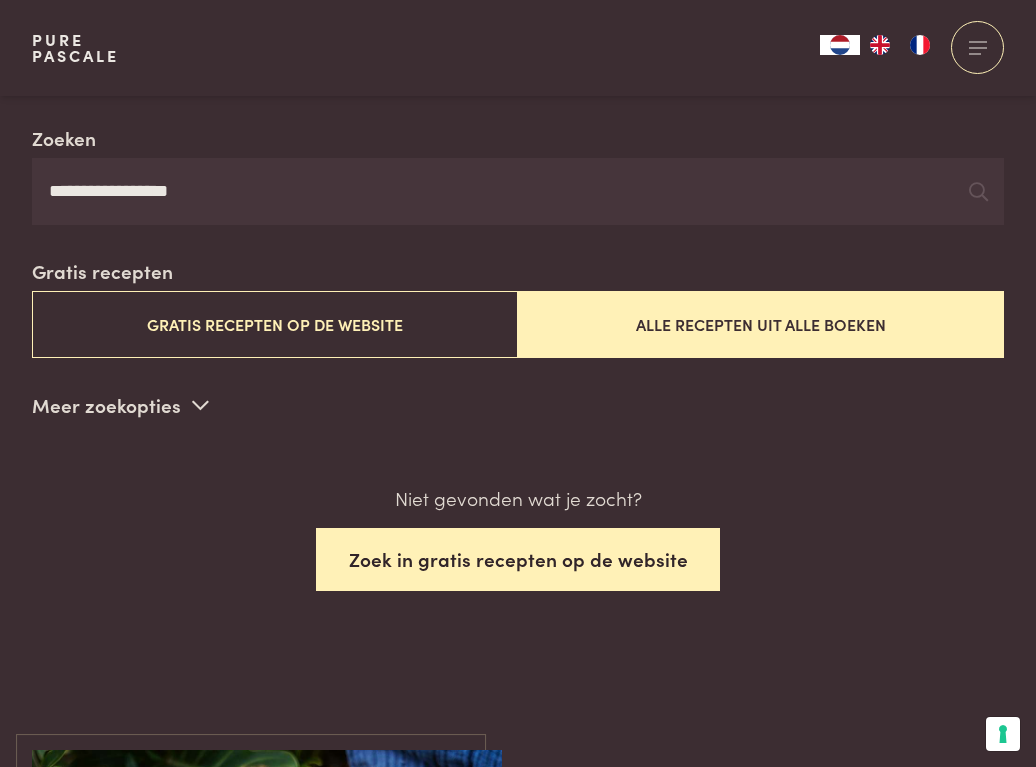 click on "Zoek in  gratis recepten op de website" at bounding box center [518, 559] 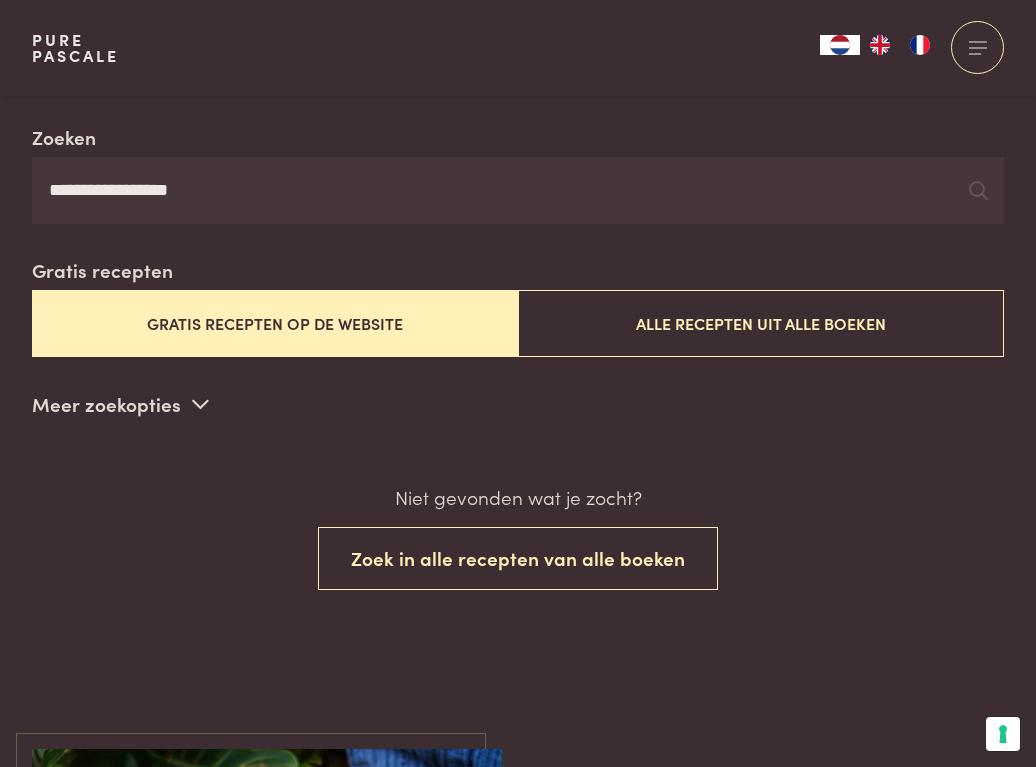 scroll, scrollTop: 393, scrollLeft: 0, axis: vertical 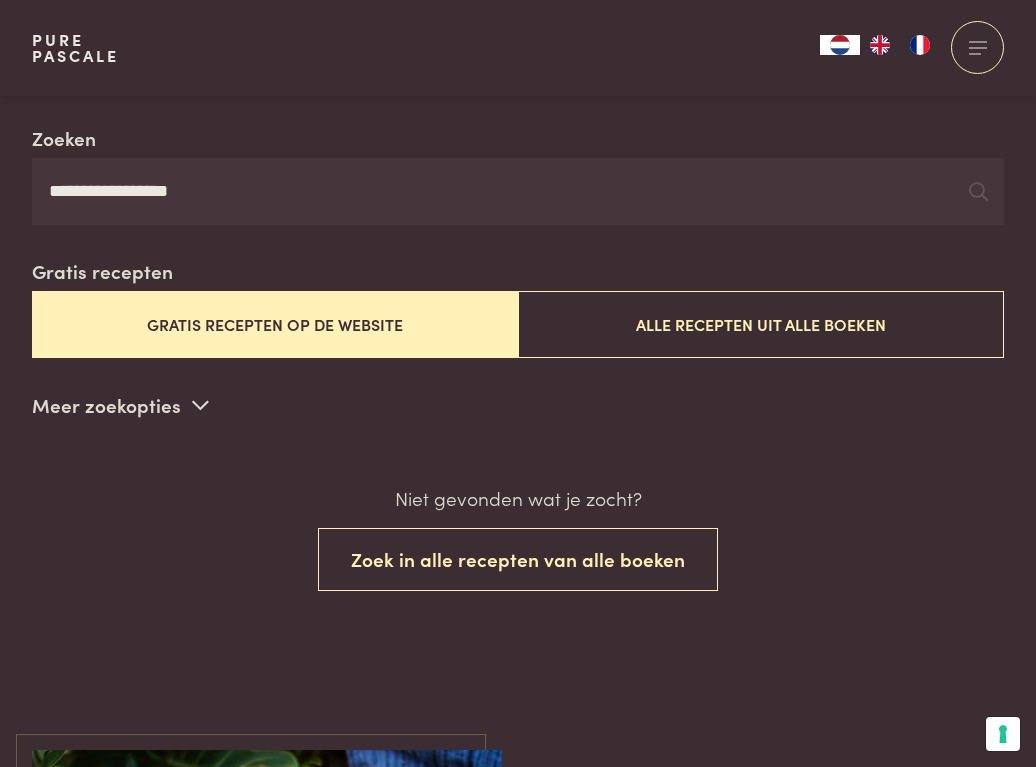 click on "Gratis recepten op de website" at bounding box center [275, 324] 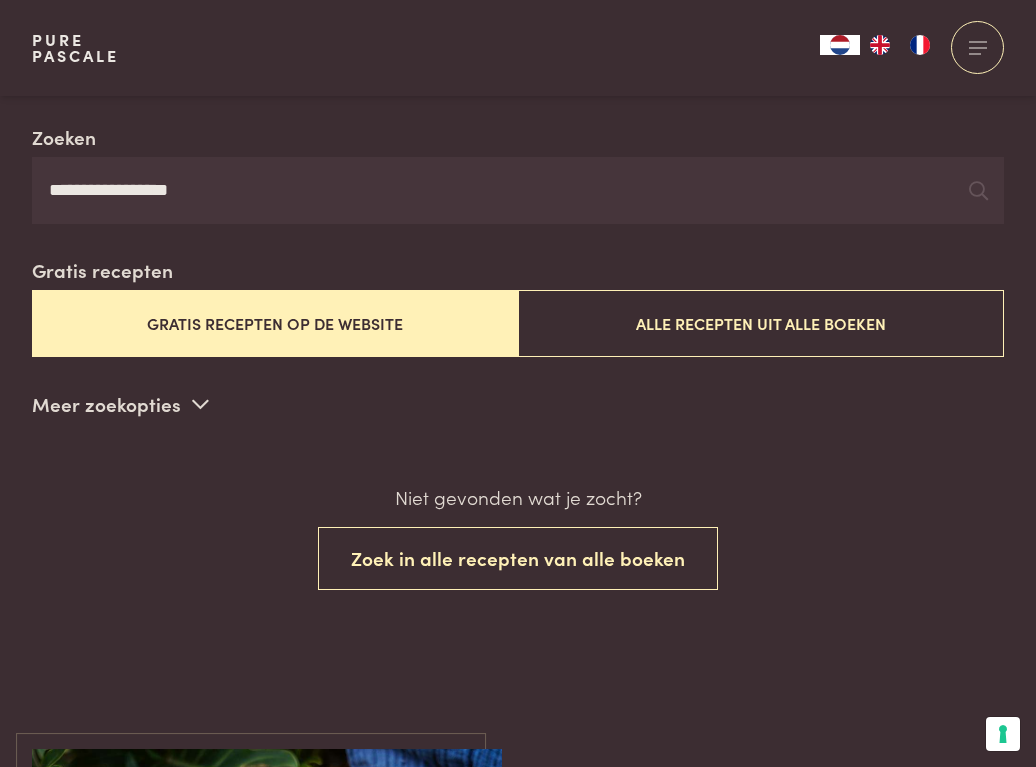scroll, scrollTop: 393, scrollLeft: 0, axis: vertical 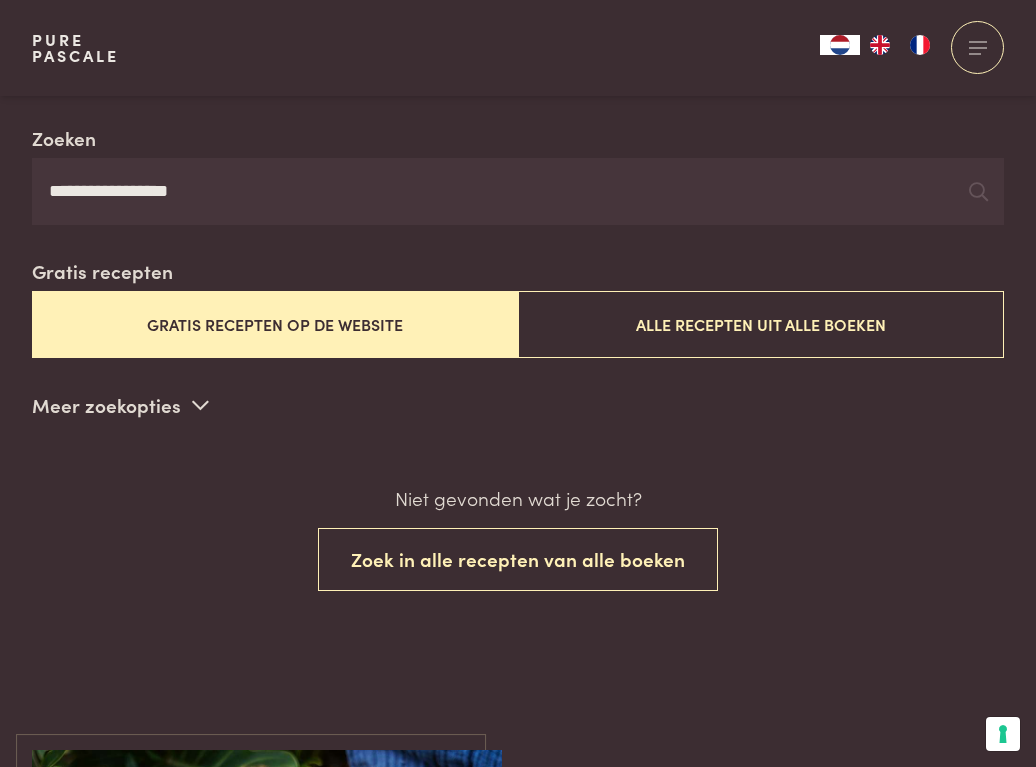 click on "**********" at bounding box center (518, 192) 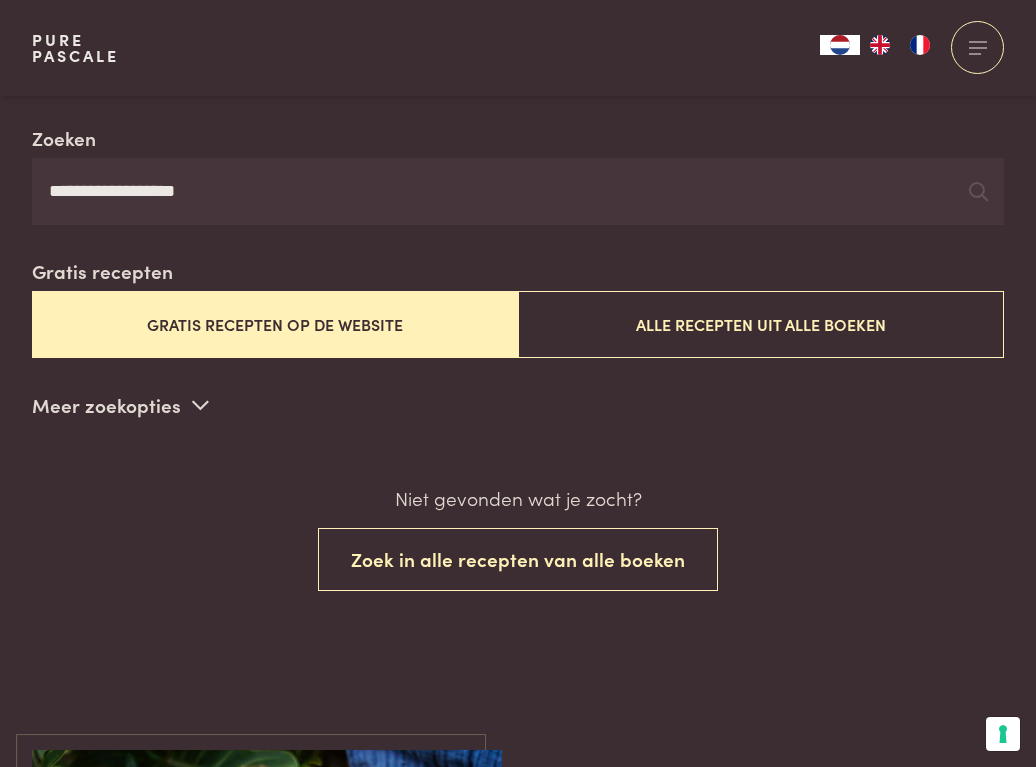 click on "**********" at bounding box center [518, 192] 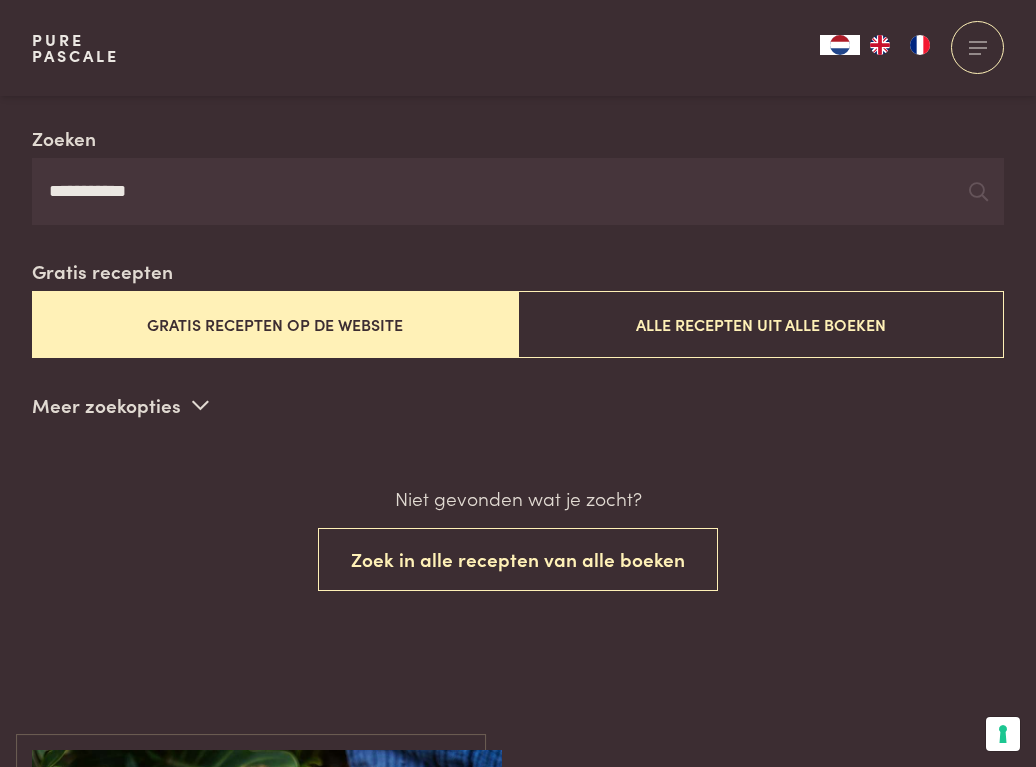 type on "**********" 